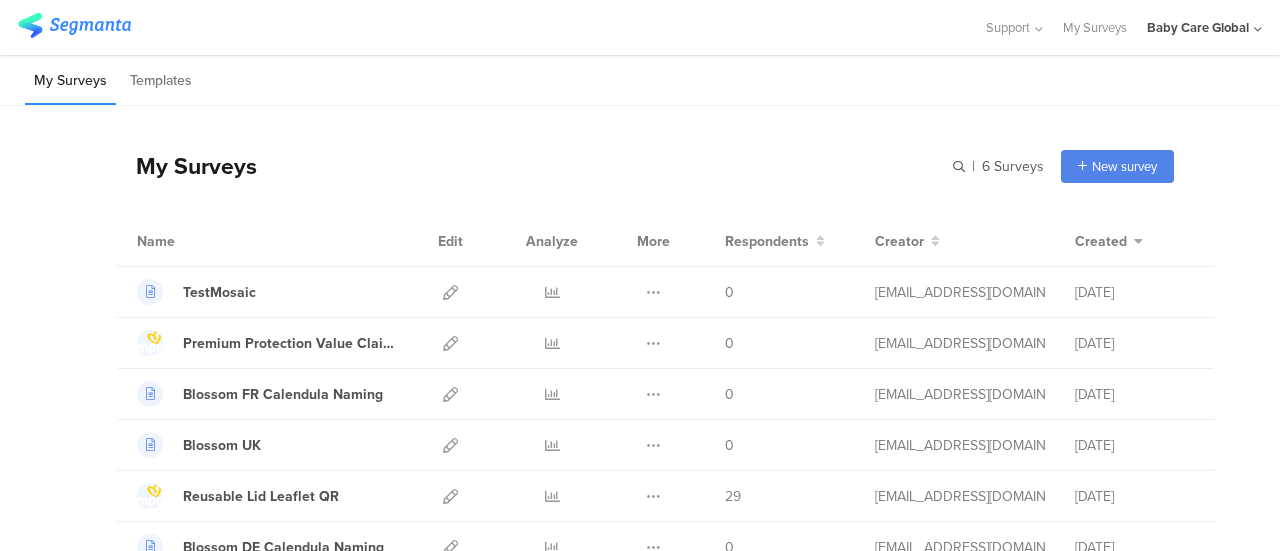 scroll, scrollTop: 0, scrollLeft: 0, axis: both 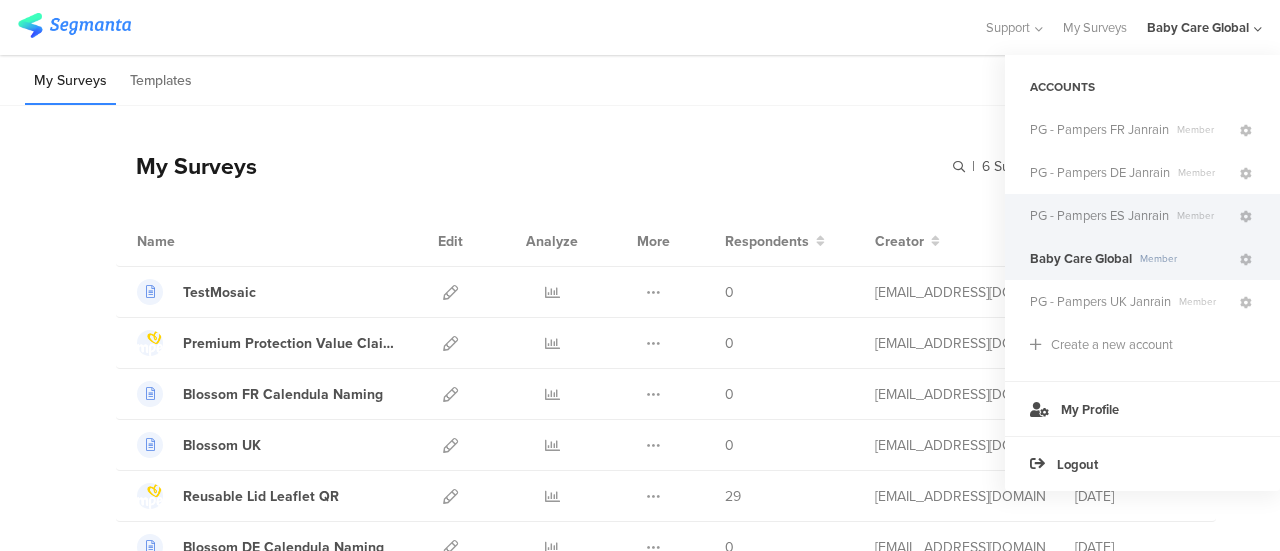 click on "PG - Pampers ES Janrain" 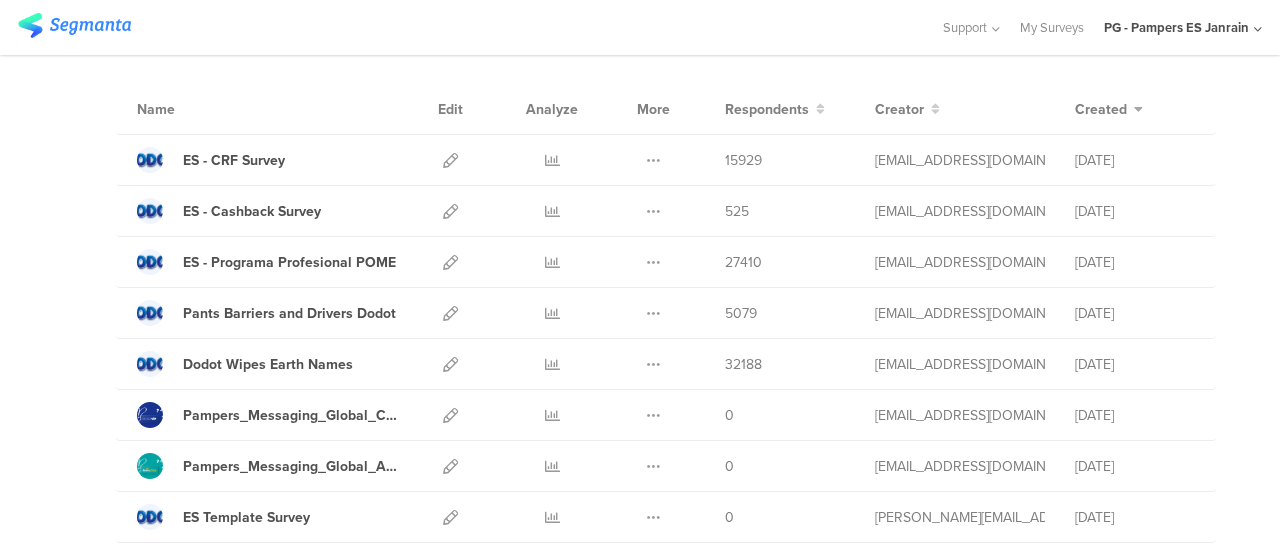 scroll, scrollTop: 133, scrollLeft: 0, axis: vertical 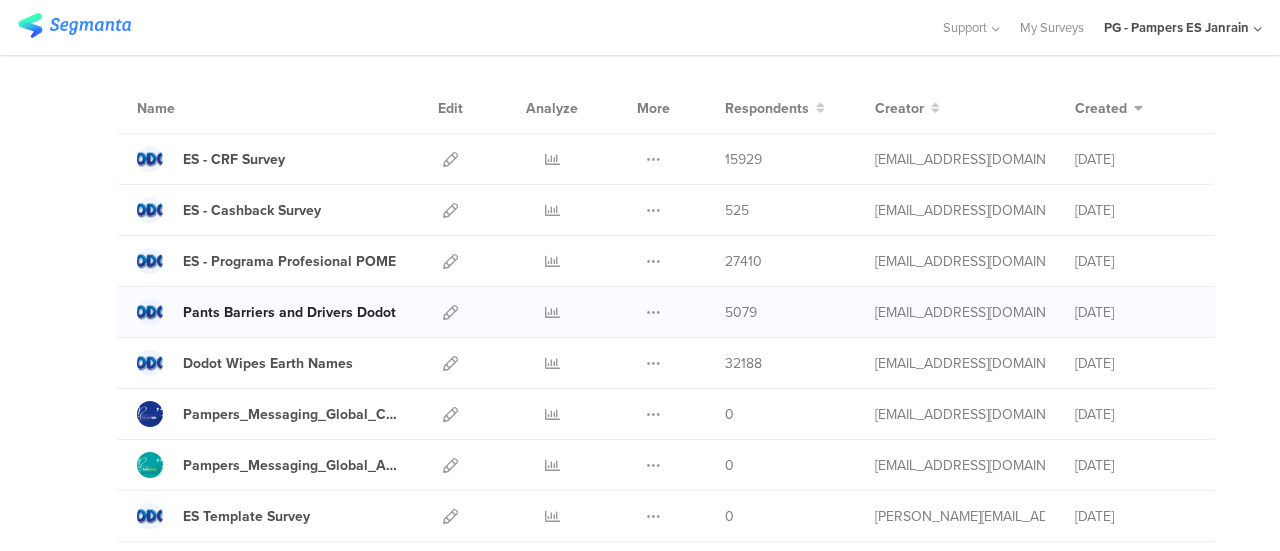 click on "Pants Barriers and Drivers Dodot" at bounding box center [289, 312] 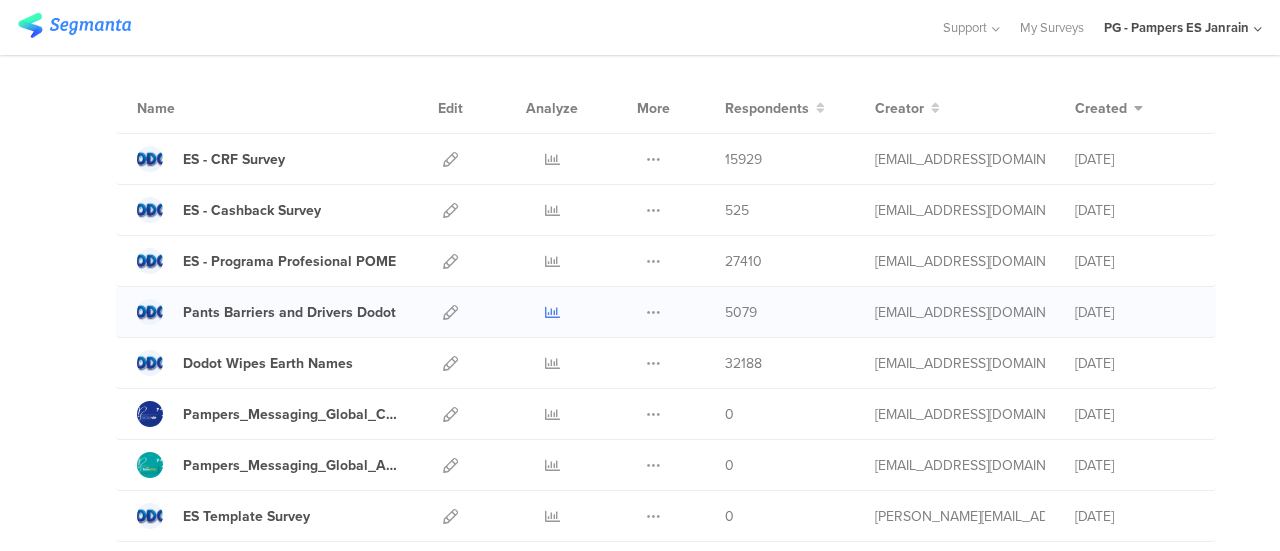 click at bounding box center (552, 312) 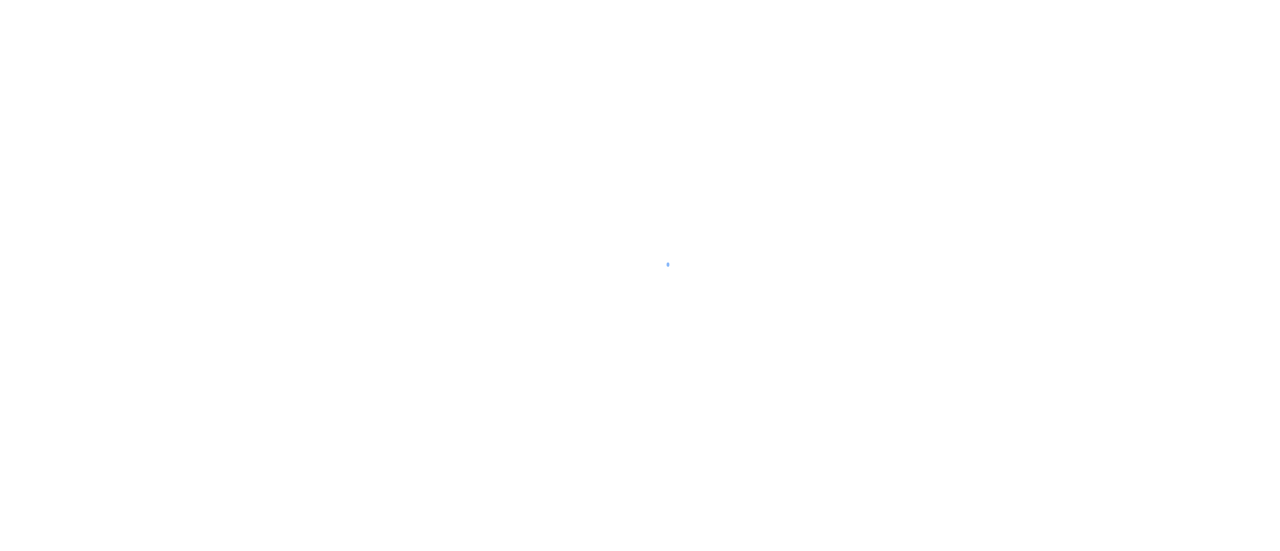 scroll, scrollTop: 0, scrollLeft: 0, axis: both 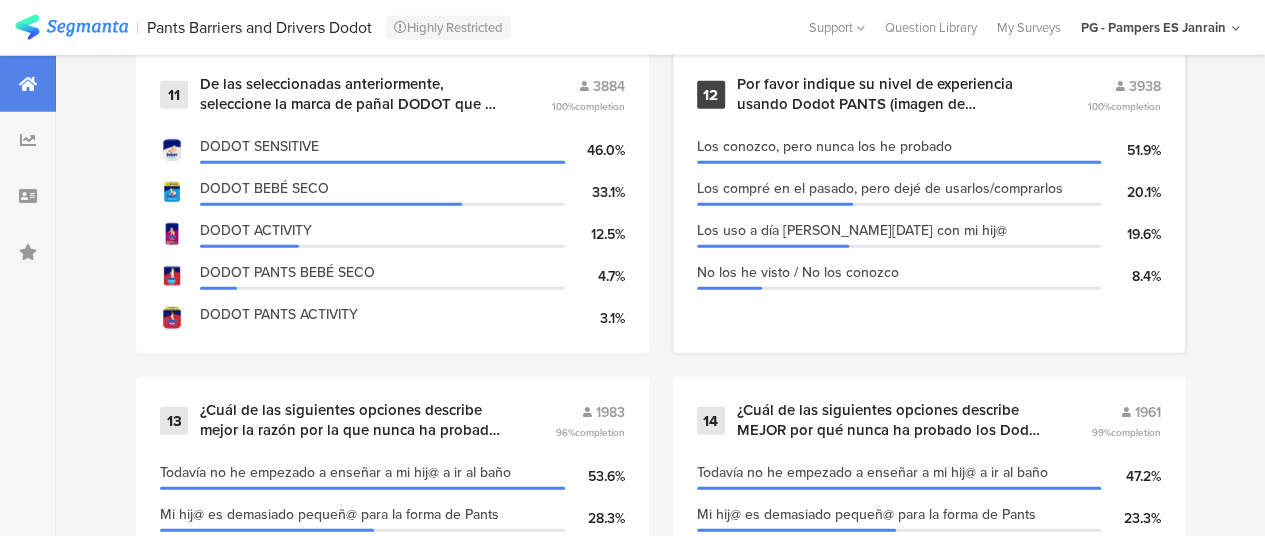 click on "Por favor indique su nivel de experiencia usando Dodot PANTS (imagen de referencia) en su hij@ menor:" at bounding box center [888, 94] 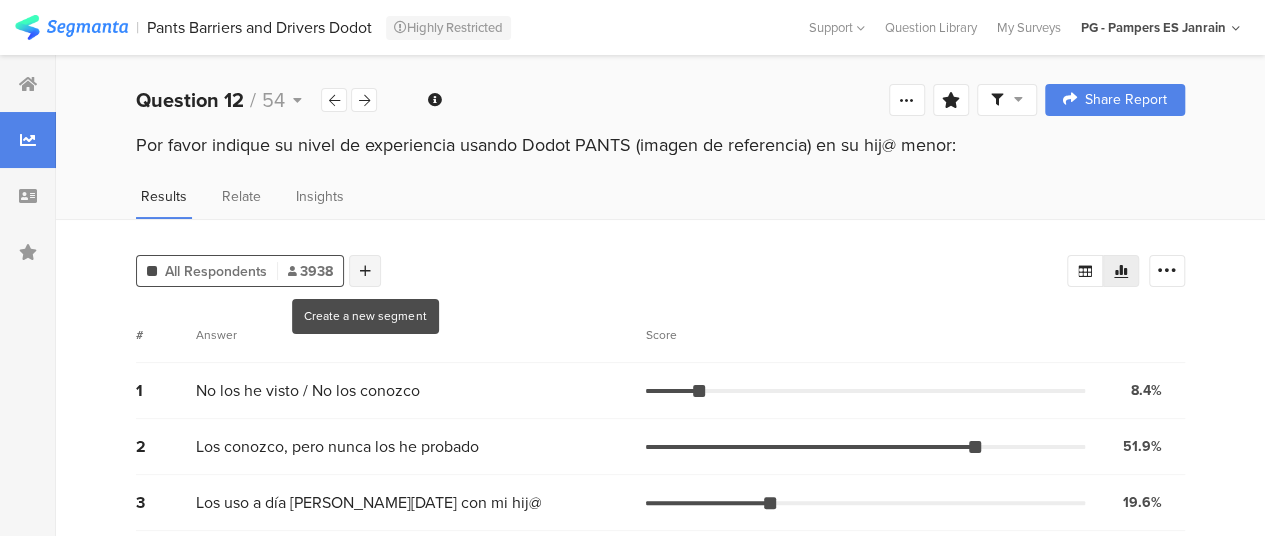 click at bounding box center [365, 271] 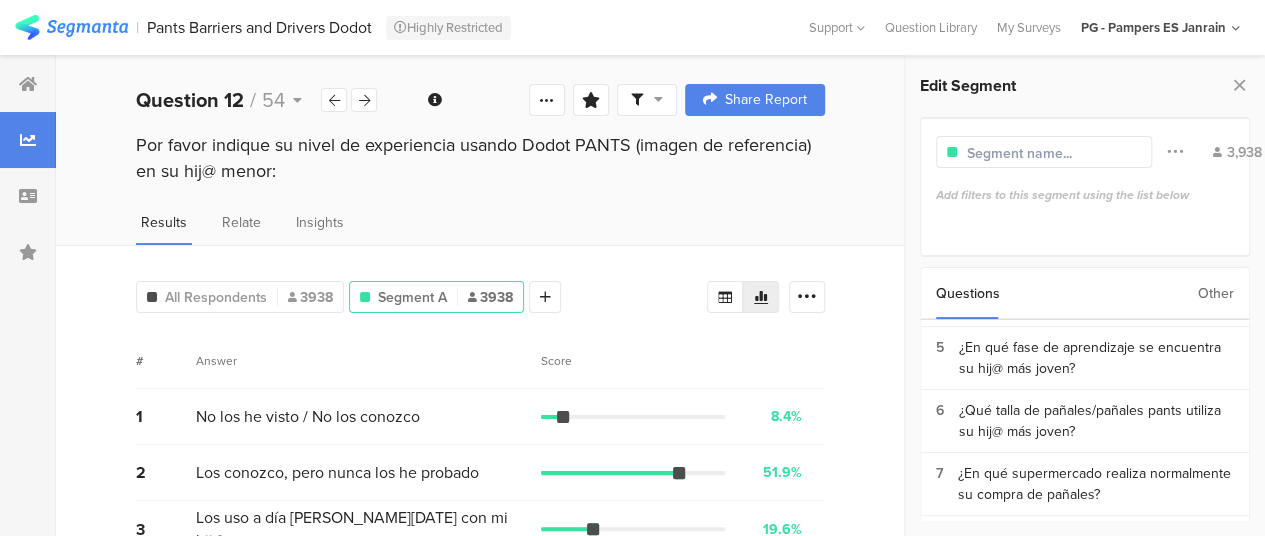 scroll, scrollTop: 281, scrollLeft: 0, axis: vertical 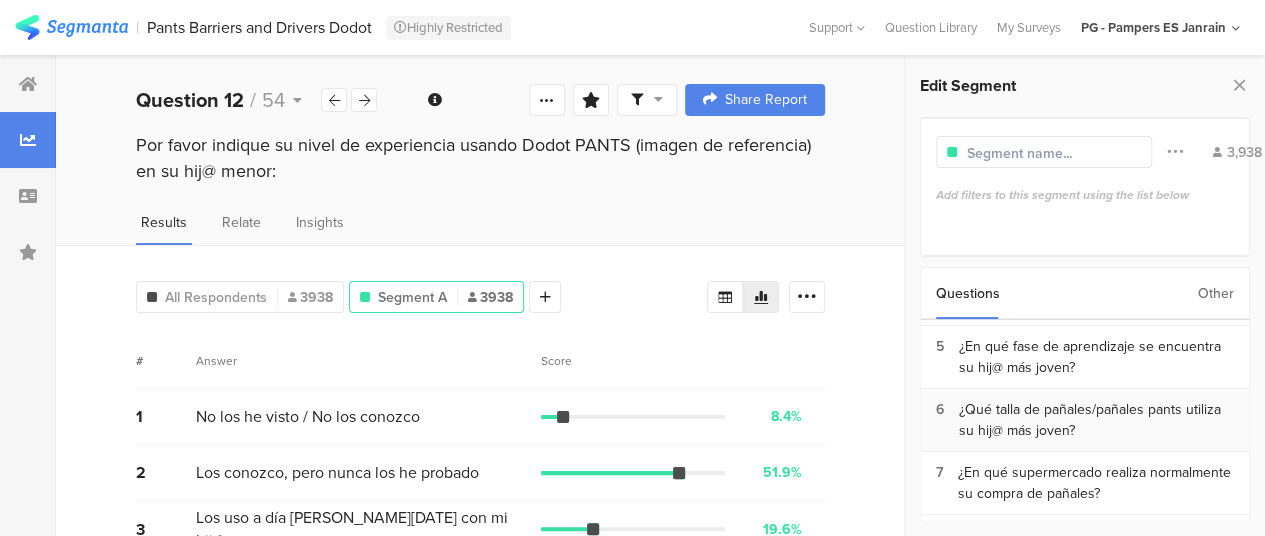 click on "¿Qué talla de pañales/pañales pants utiliza su hij@ más joven?" at bounding box center [1096, 420] 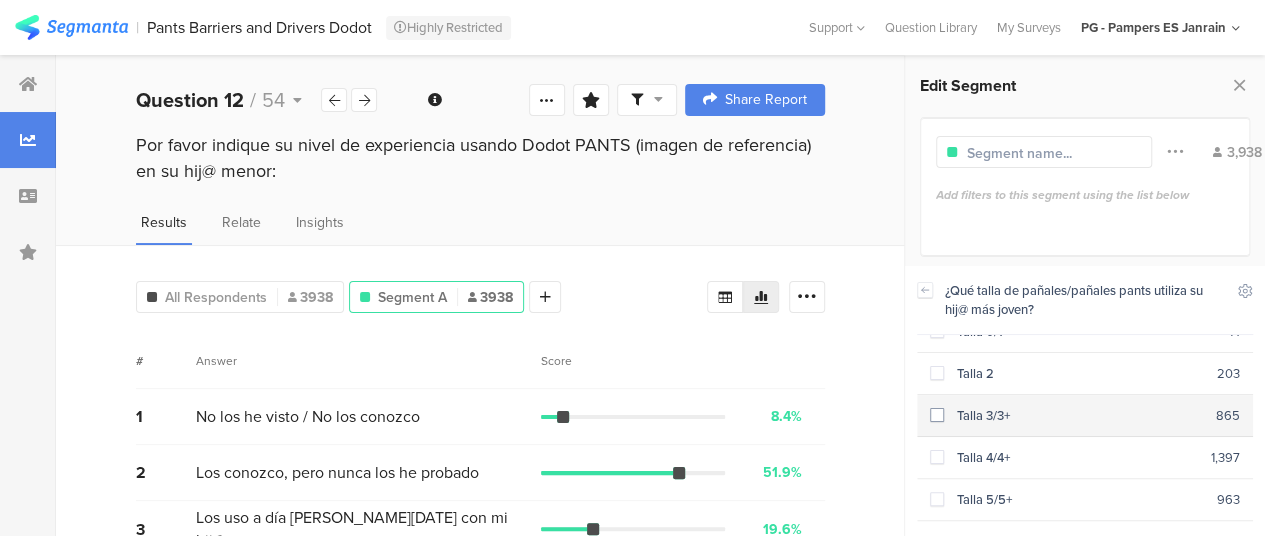scroll, scrollTop: 24, scrollLeft: 0, axis: vertical 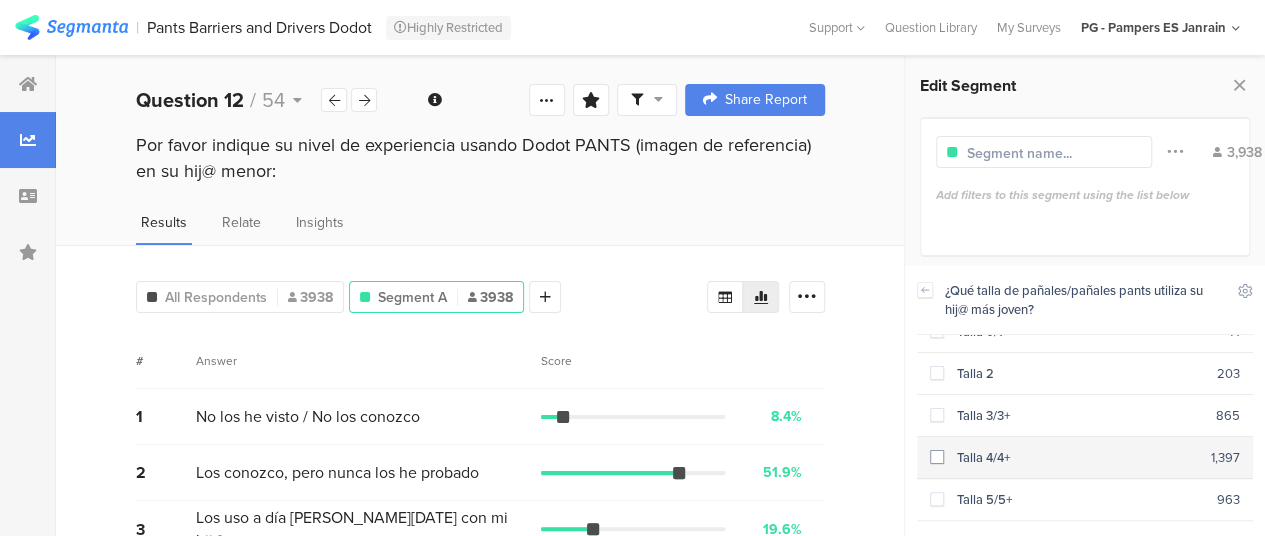 click at bounding box center (937, 457) 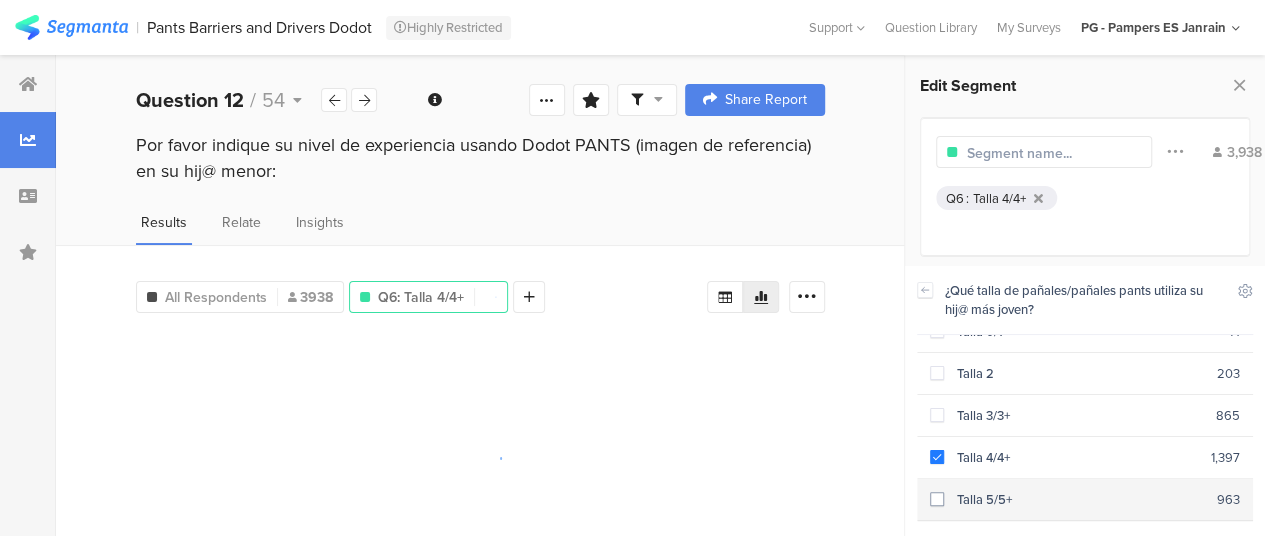 click at bounding box center [937, 499] 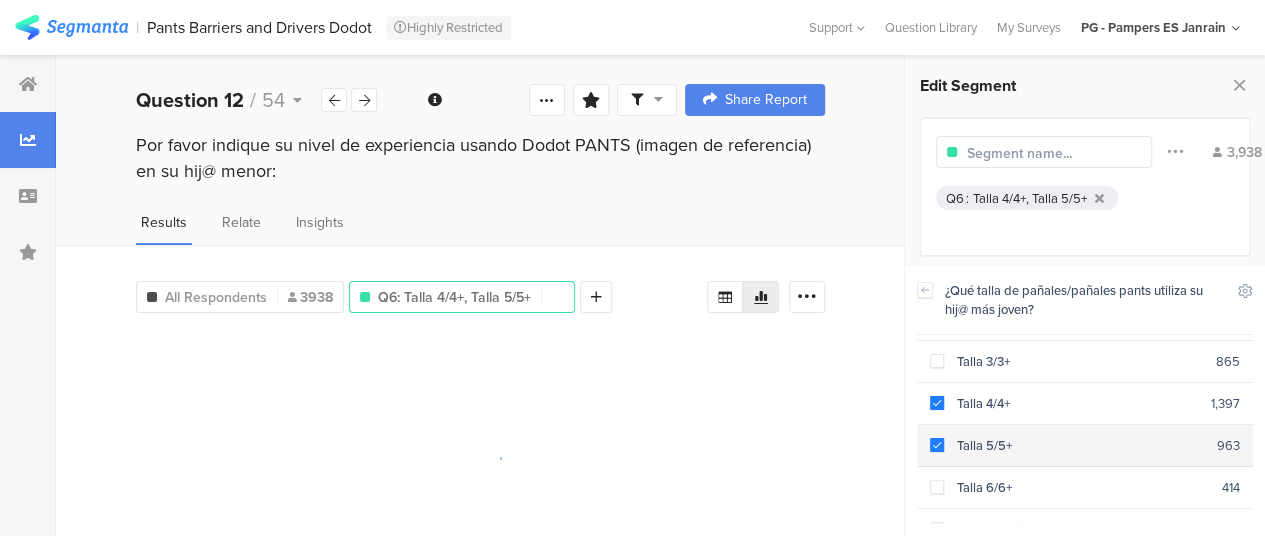 click at bounding box center (937, 487) 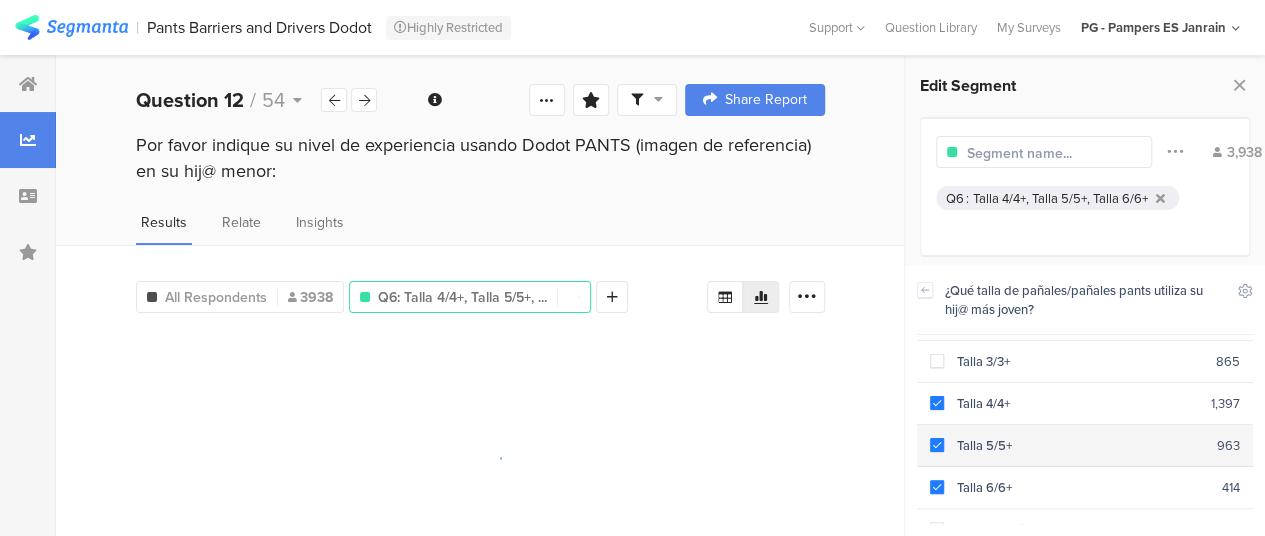 scroll, scrollTop: 100, scrollLeft: 0, axis: vertical 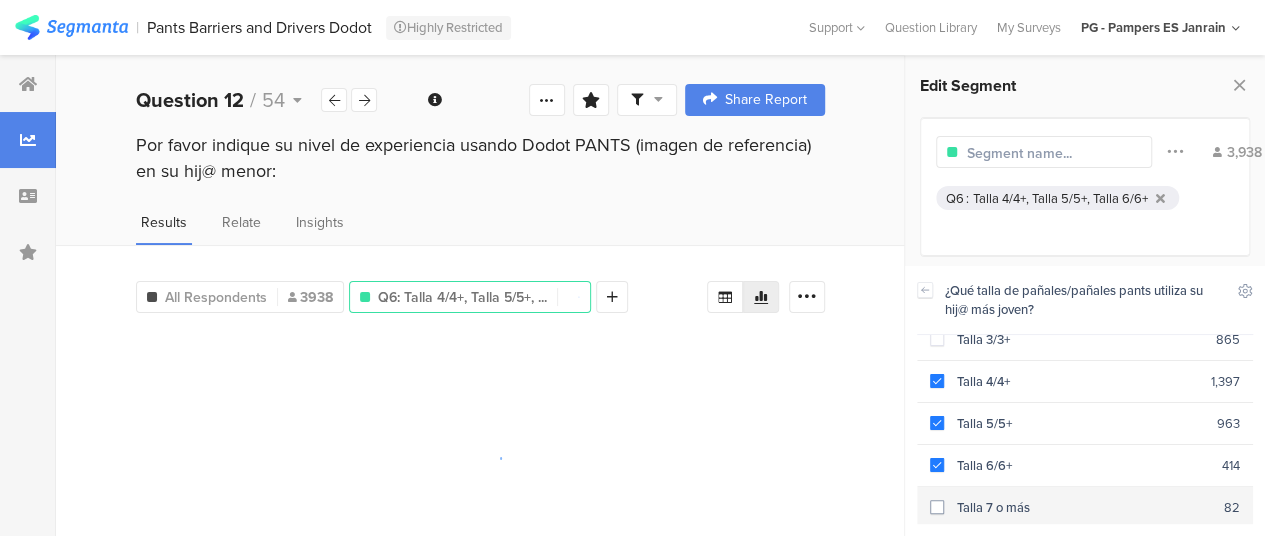 click at bounding box center [937, 507] 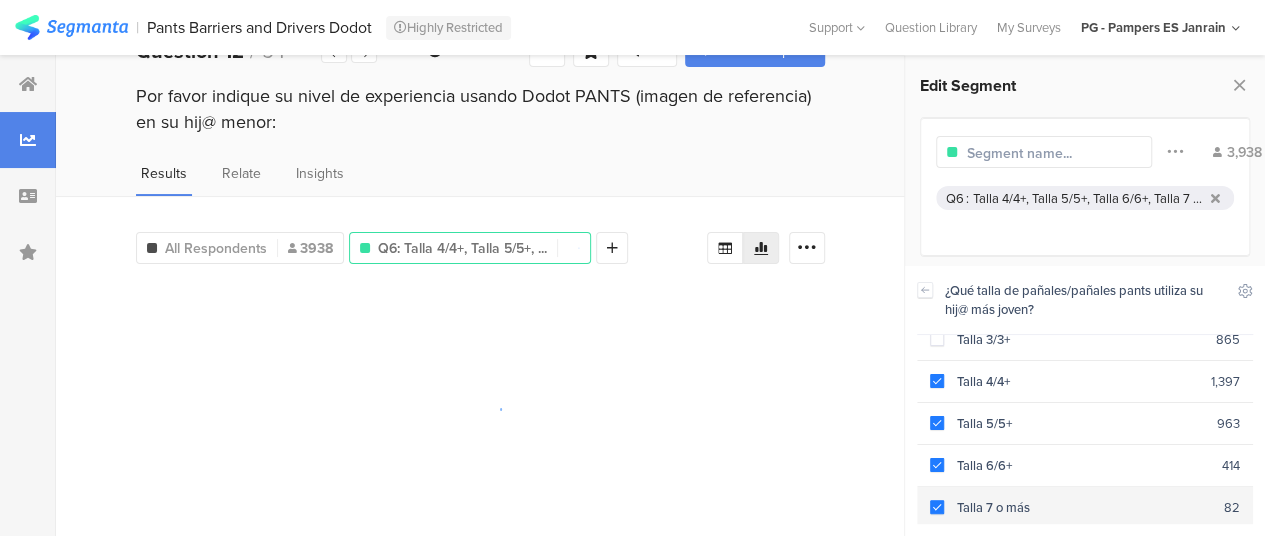 scroll, scrollTop: 62, scrollLeft: 0, axis: vertical 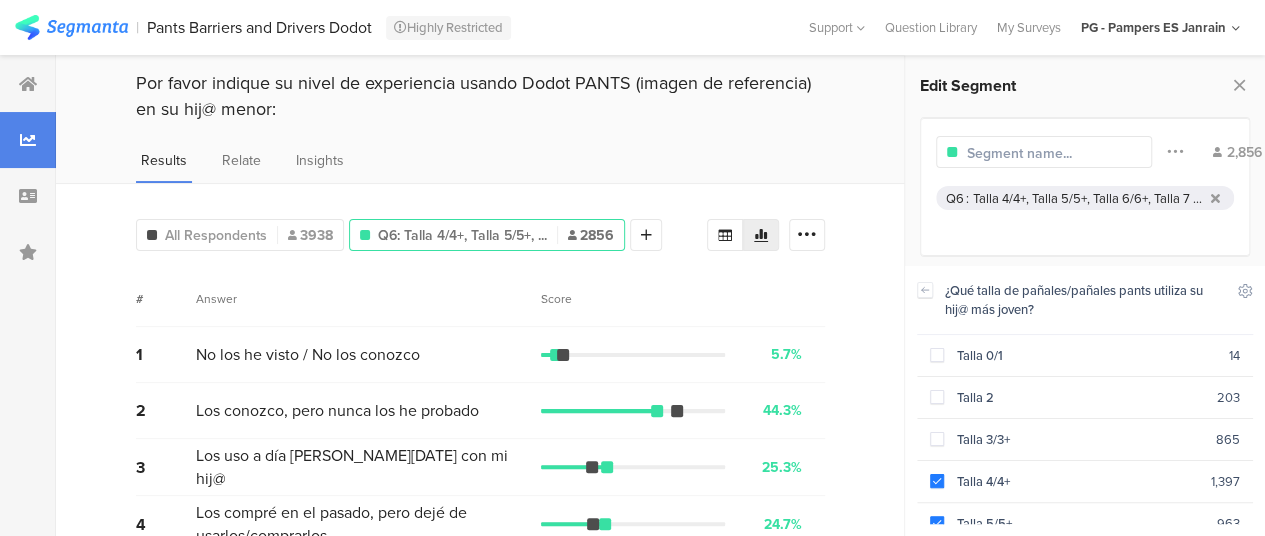 click on "Score" at bounding box center [683, 299] 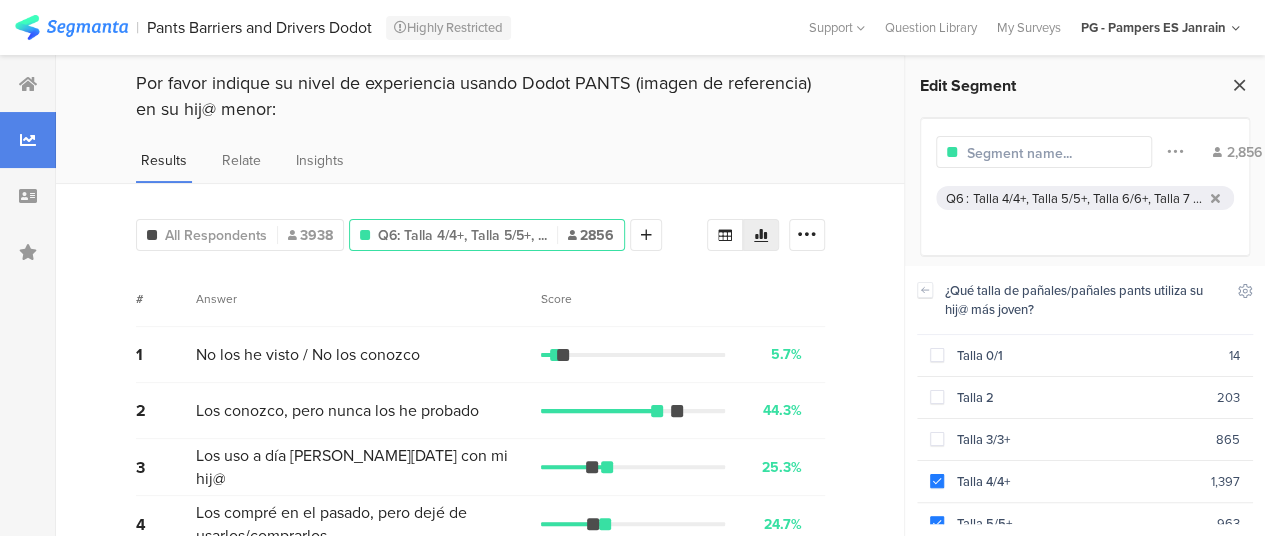 click at bounding box center [1239, 85] 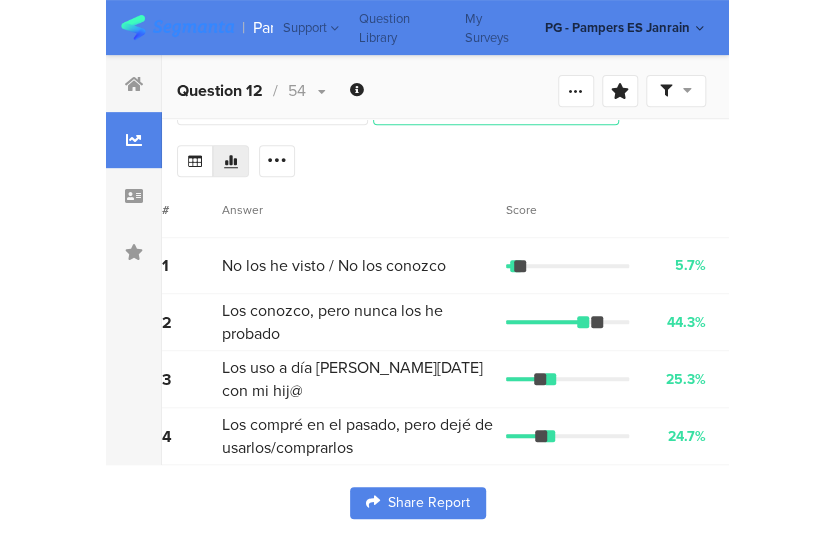 scroll, scrollTop: 136, scrollLeft: 0, axis: vertical 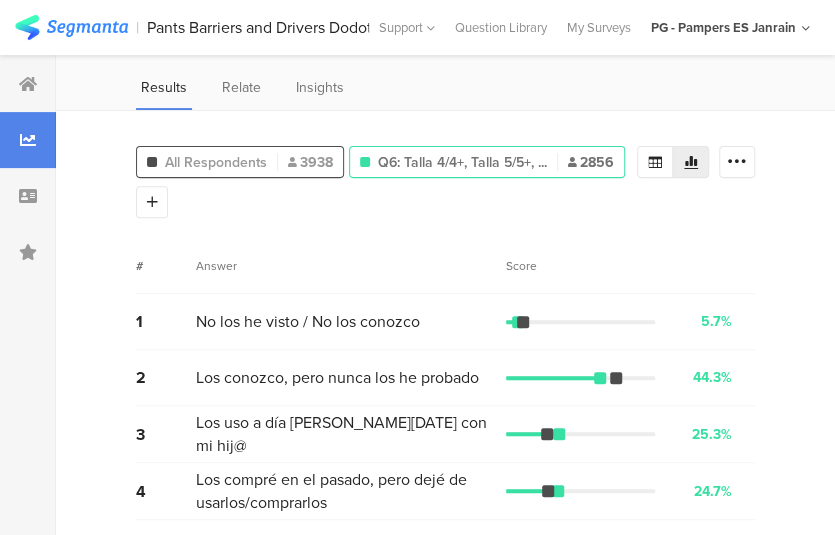click on "All Respondents" at bounding box center [216, 162] 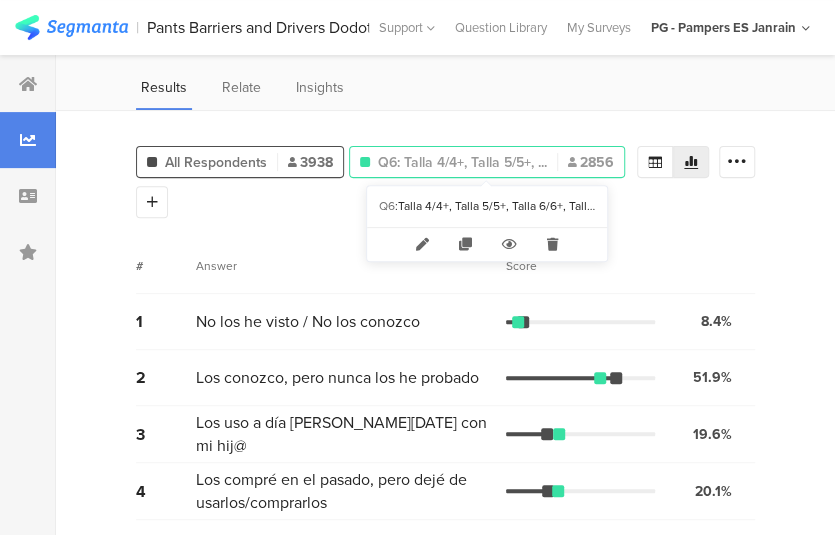 click on "Q6: Talla 4/4+, Talla 5/5+, ..." at bounding box center (462, 162) 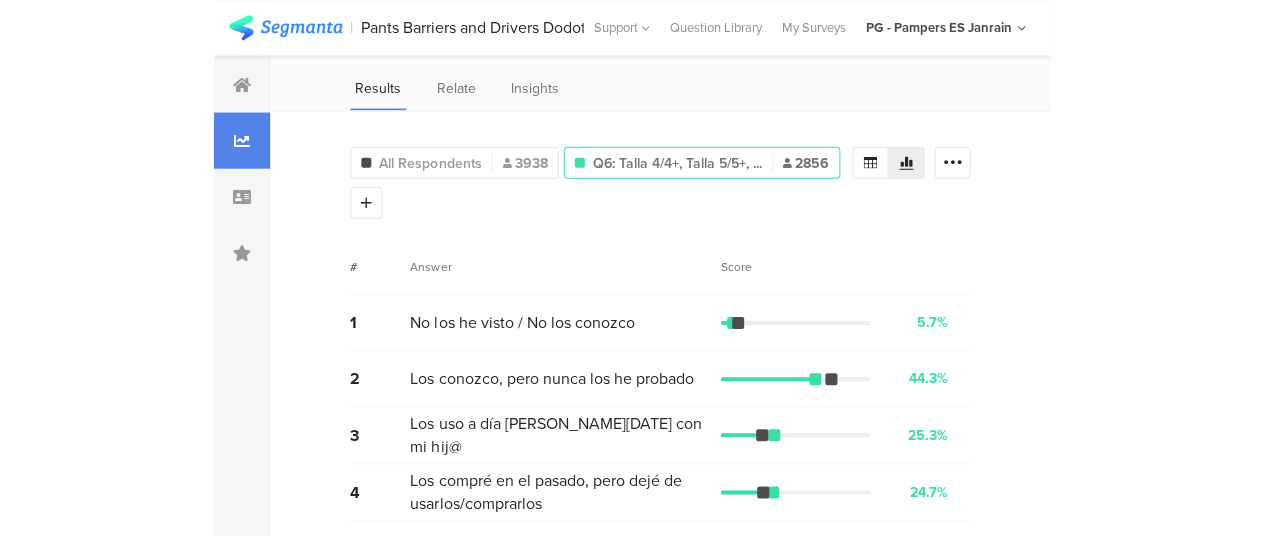 scroll, scrollTop: 66, scrollLeft: 0, axis: vertical 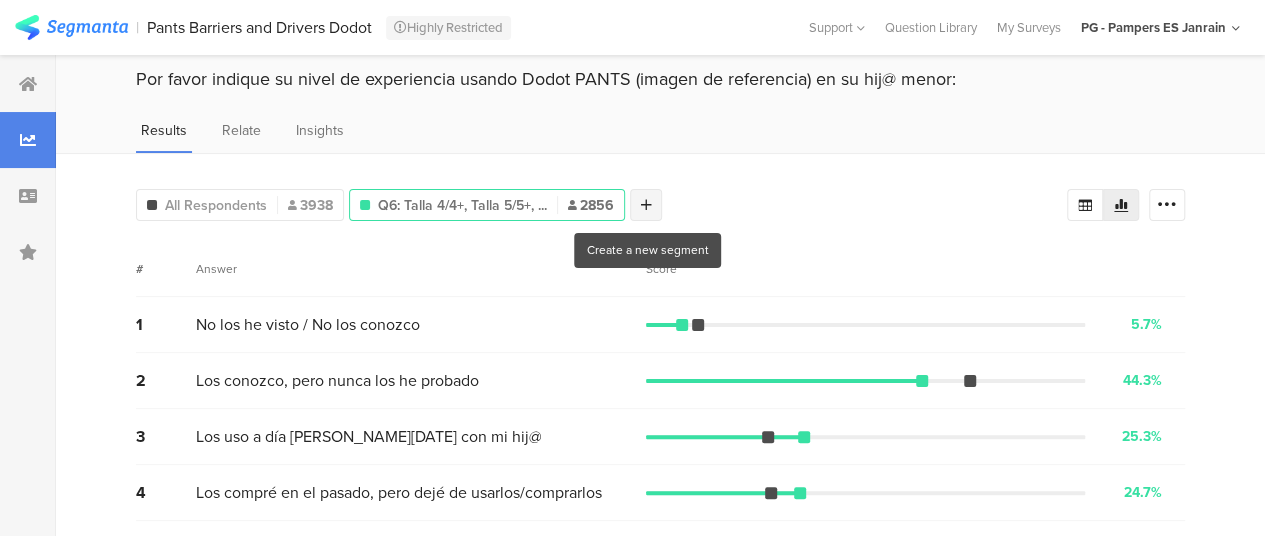 click at bounding box center [646, 205] 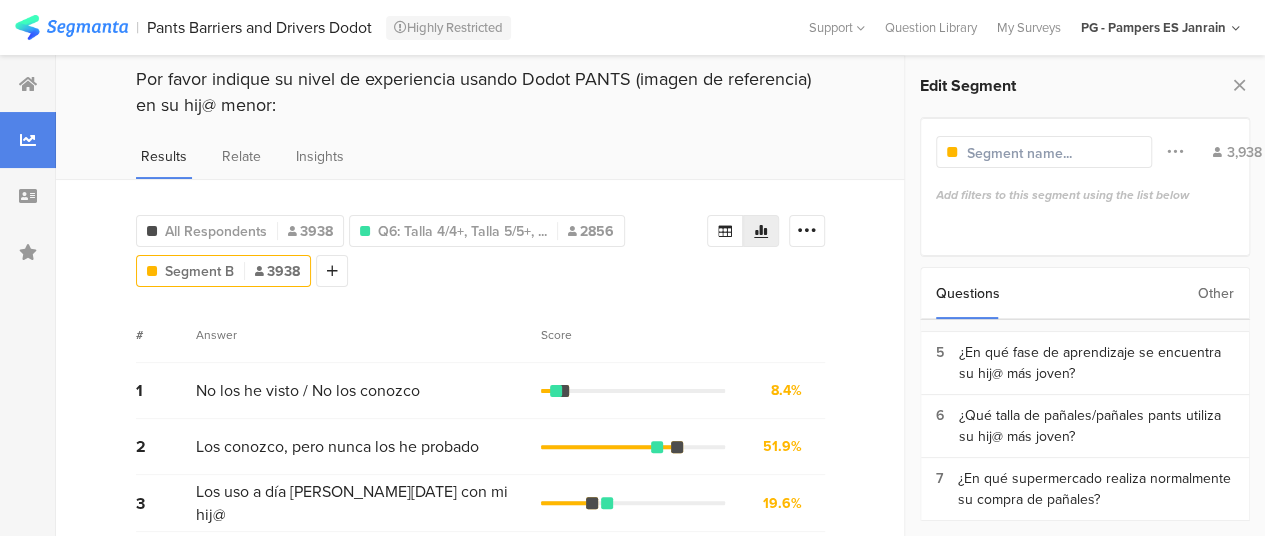 scroll, scrollTop: 278, scrollLeft: 0, axis: vertical 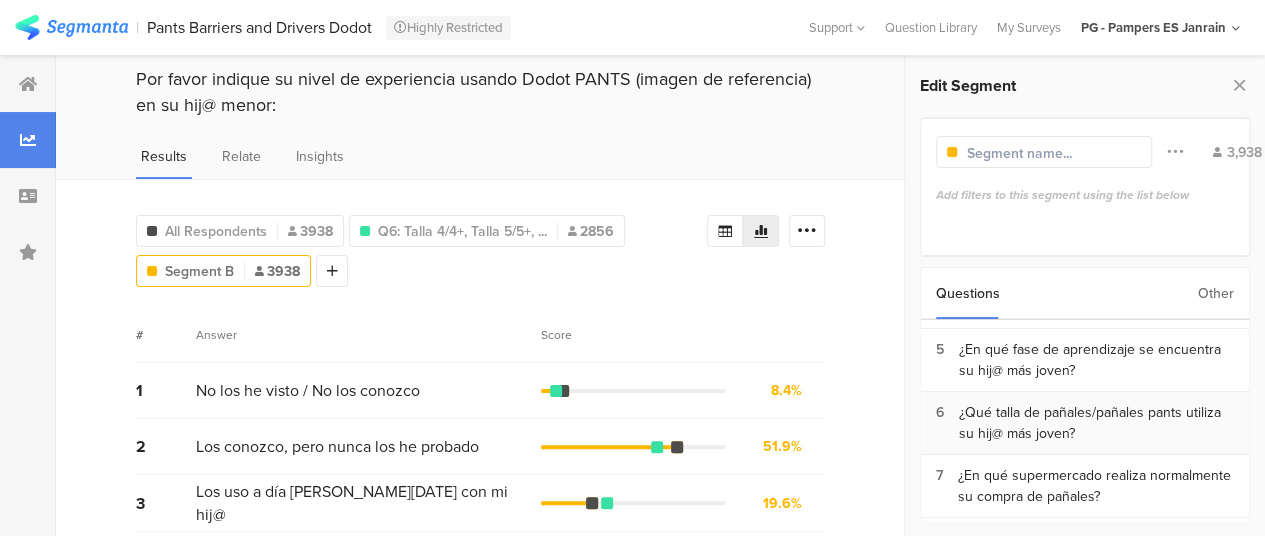 click on "¿Qué talla de pañales/pañales pants utiliza su hij@ más joven?" at bounding box center (1096, 423) 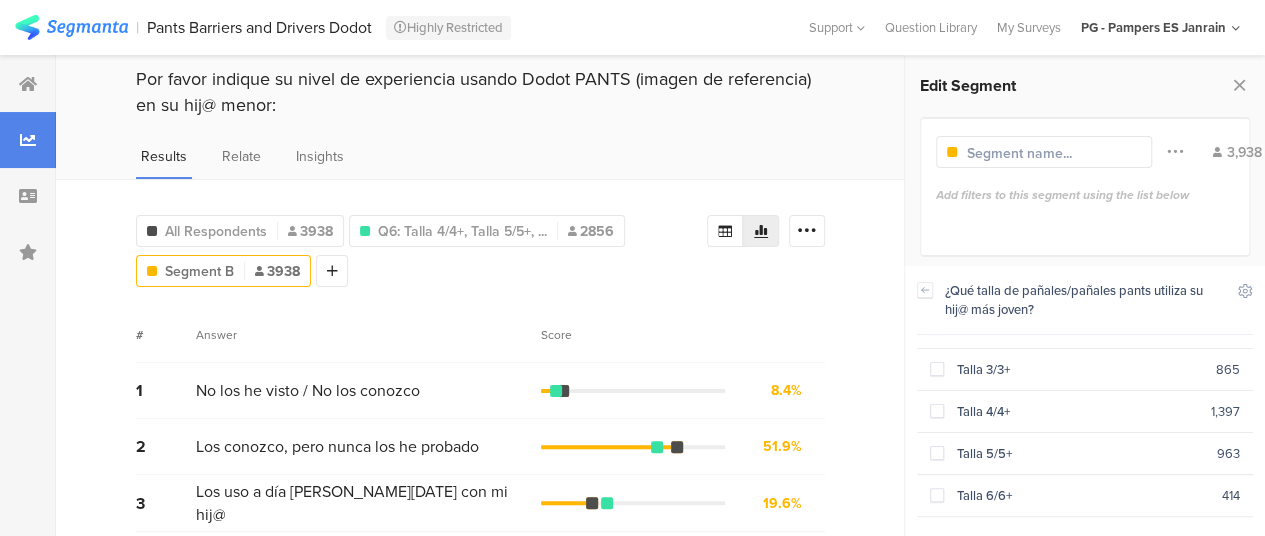 scroll, scrollTop: 100, scrollLeft: 0, axis: vertical 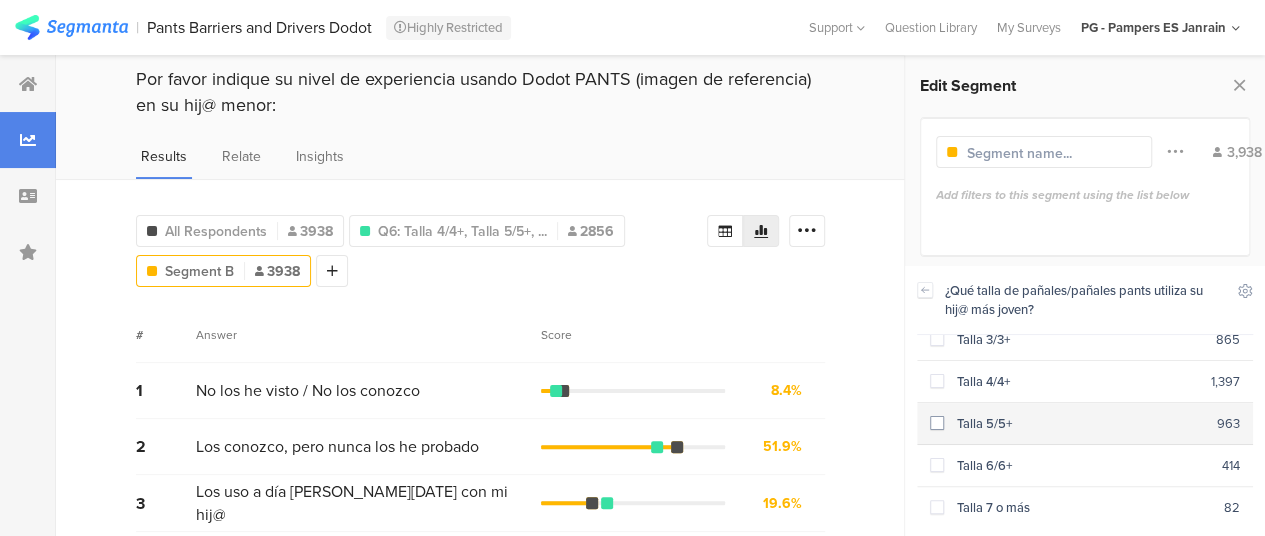 click at bounding box center (937, 423) 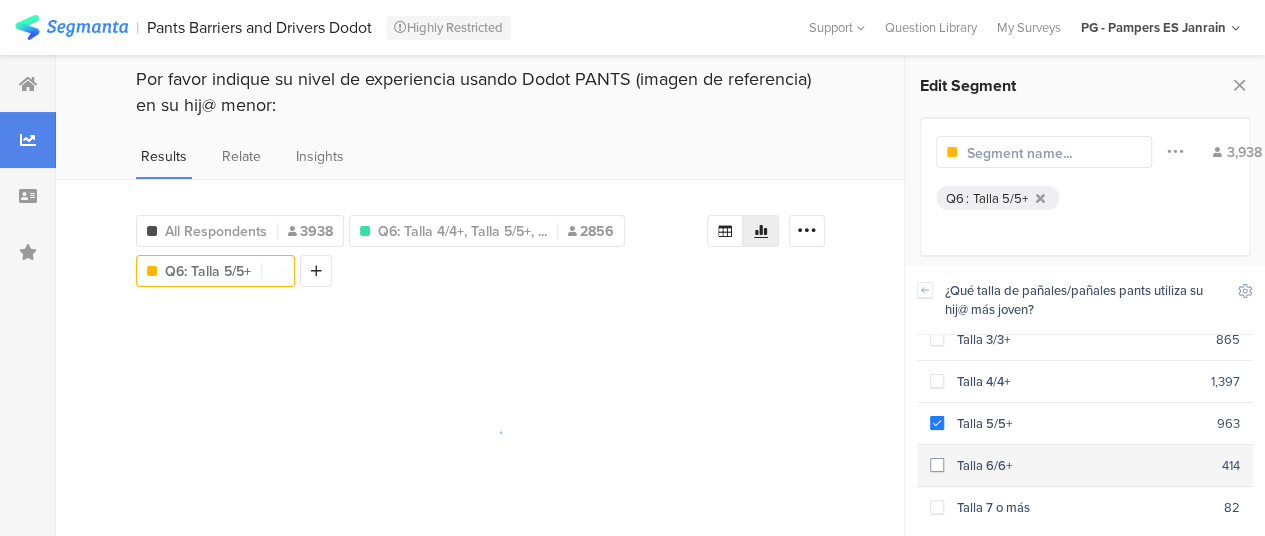 click at bounding box center [937, 465] 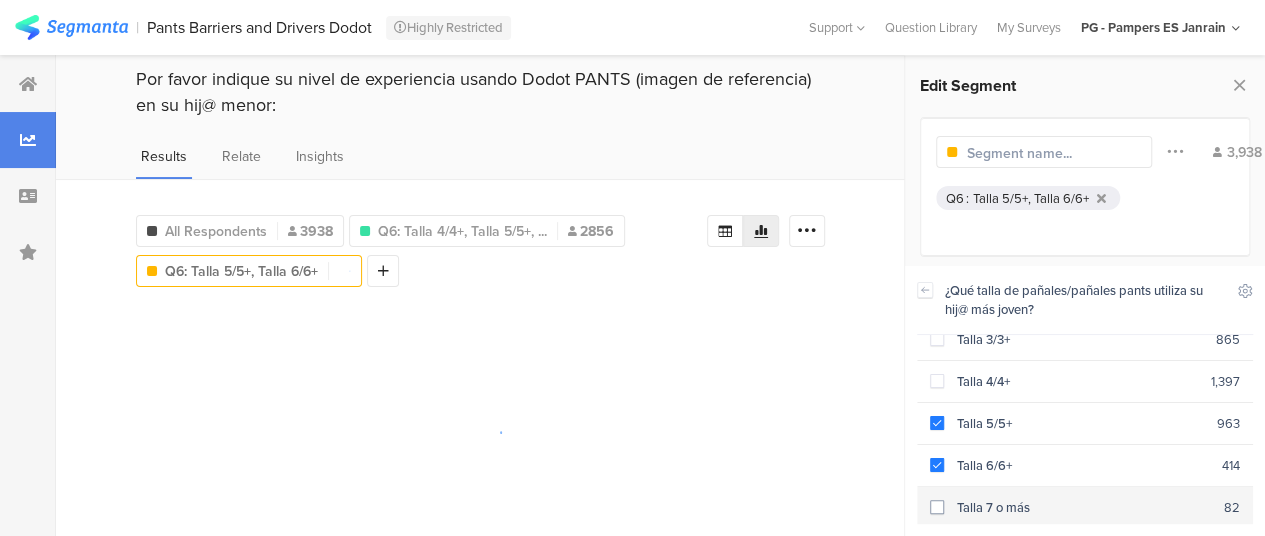 click at bounding box center (937, 507) 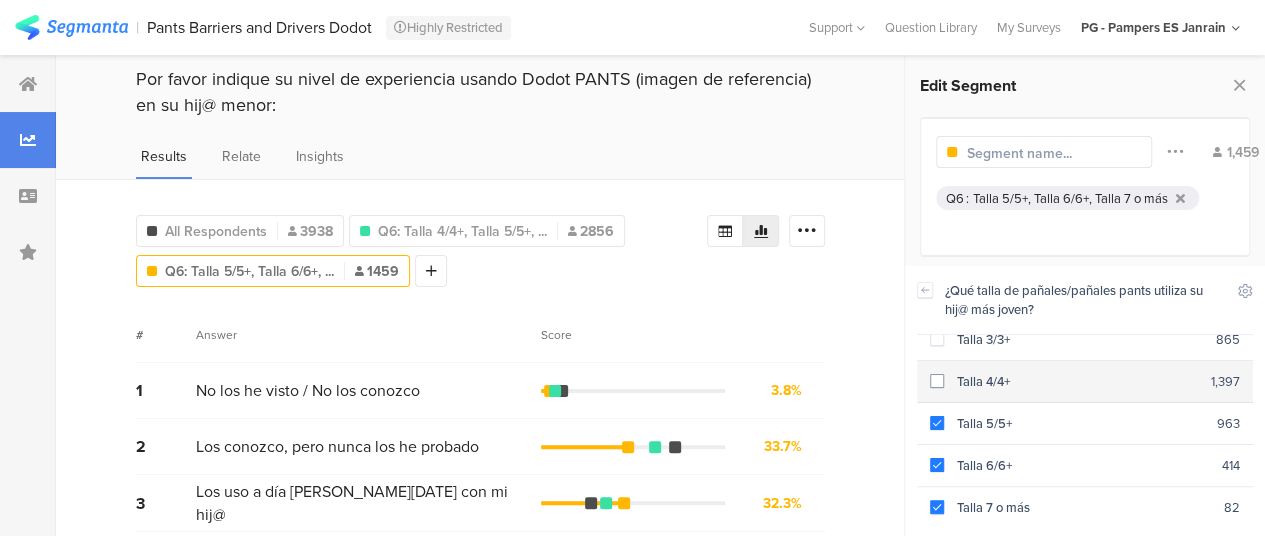 click on "Talla 4/4+" at bounding box center [1077, 381] 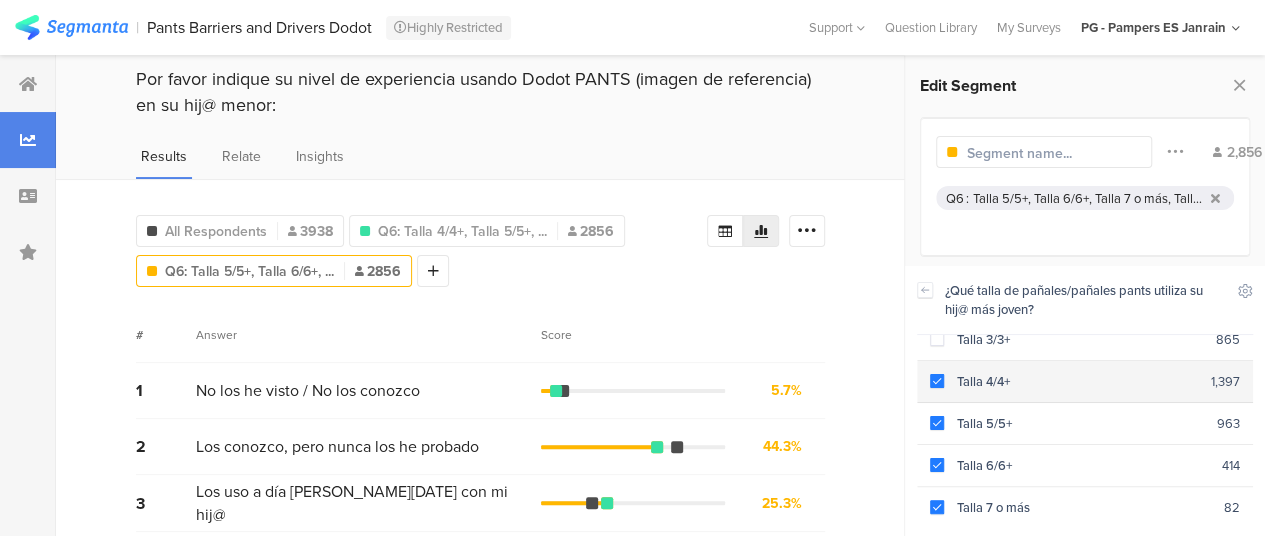 click on "Talla 4/4+" at bounding box center (1077, 381) 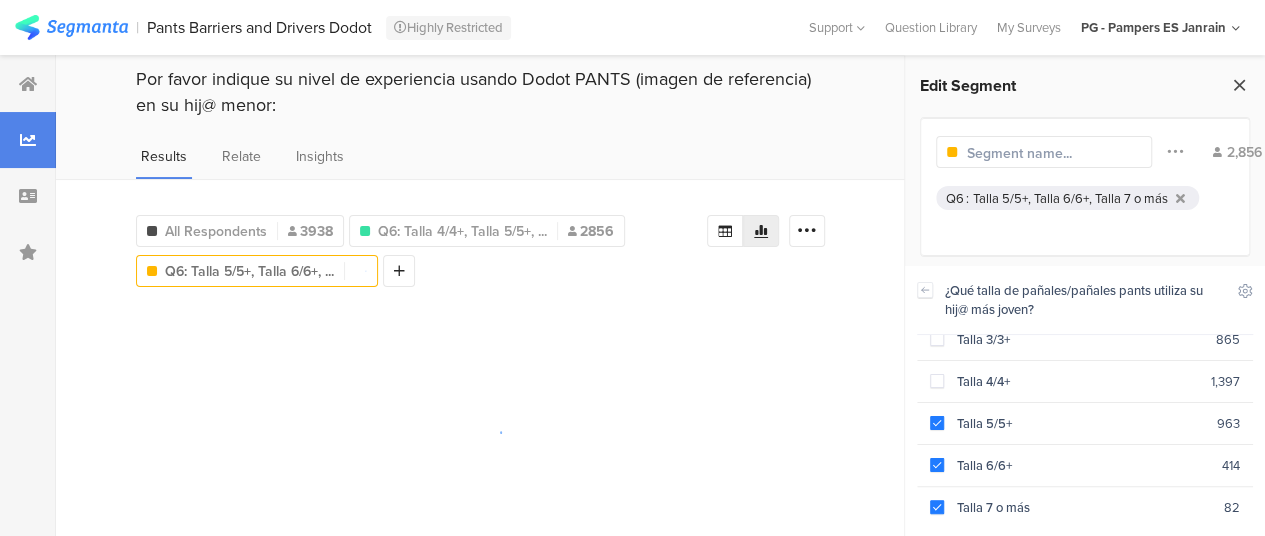 click at bounding box center (1239, 85) 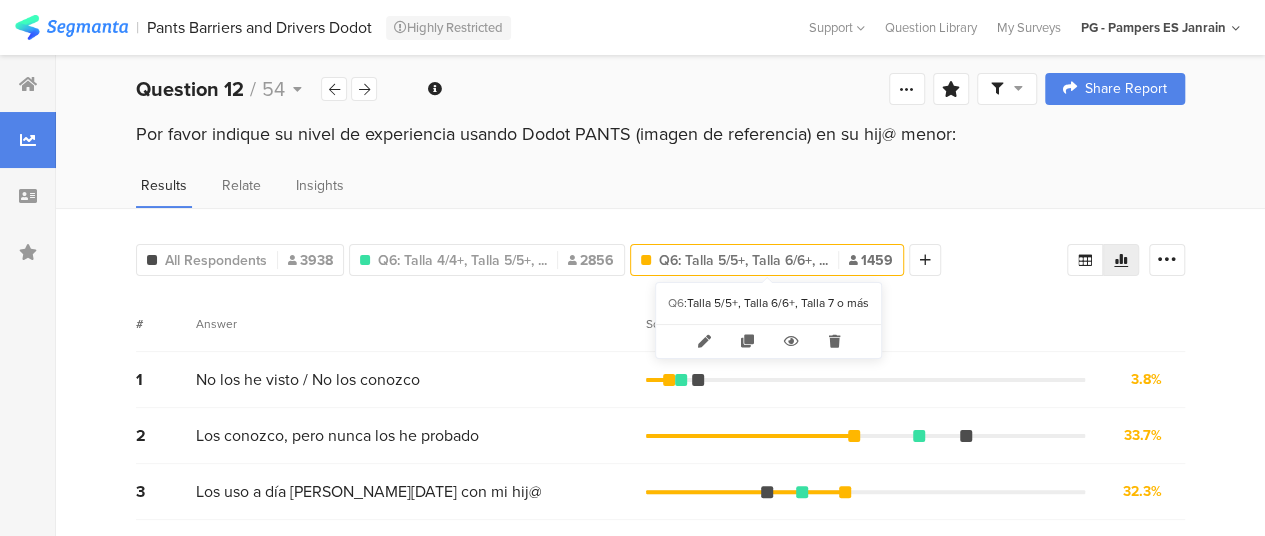 scroll, scrollTop: 4, scrollLeft: 0, axis: vertical 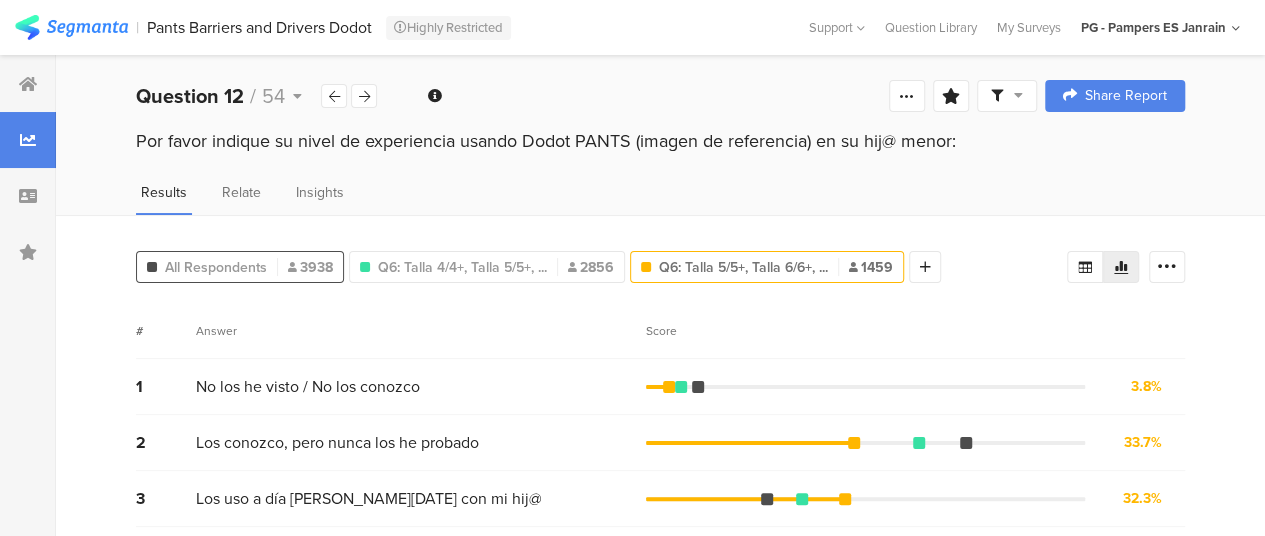 click on "All Respondents" at bounding box center (216, 267) 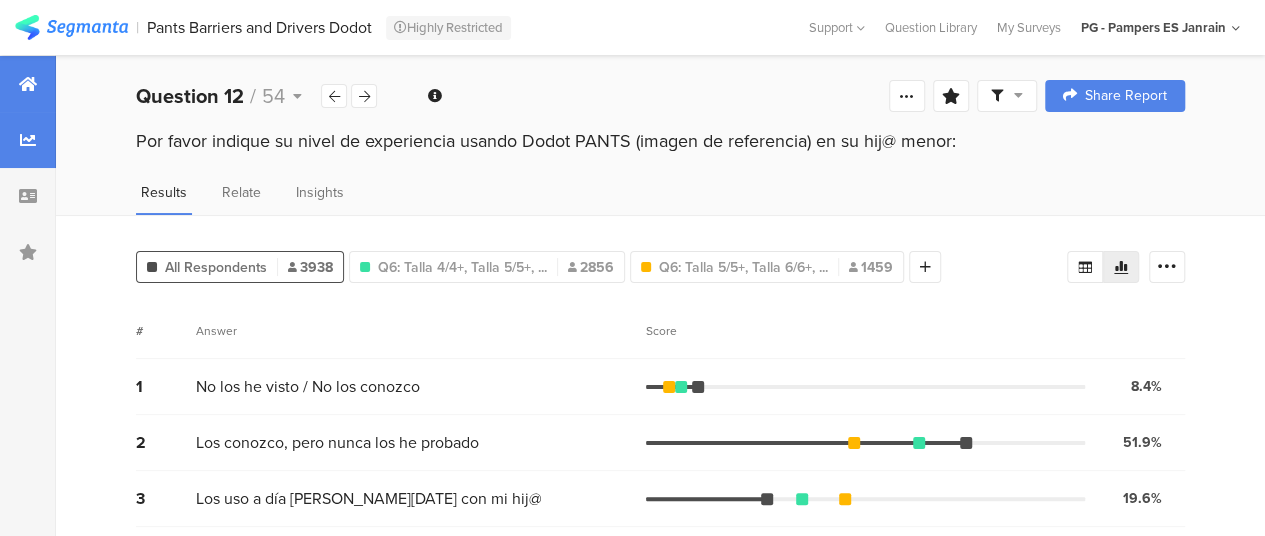 click at bounding box center (28, 84) 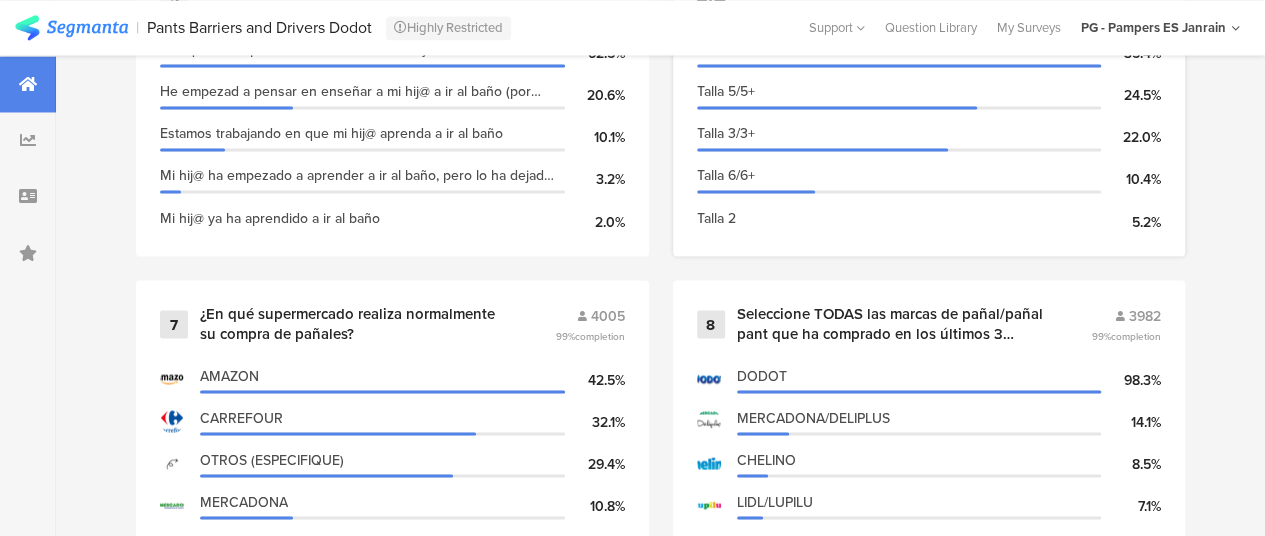 scroll, scrollTop: 1604, scrollLeft: 15, axis: both 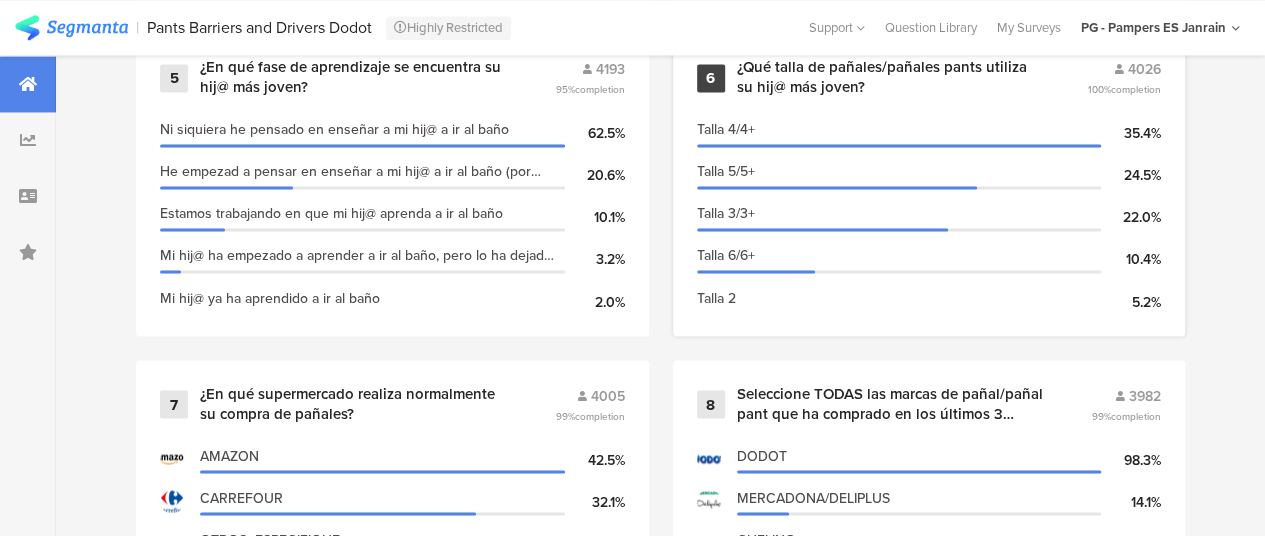 click on "6   ¿Qué talla de pañales/pañales pants utiliza su hij@ más joven?     4026   100%  completion       Talla 4/4+
35.4%
Talla 5/5+
24.5%
Talla 3/3+
22.0%
Talla 6/6+
10.4%
Talla 2
5.2%" at bounding box center (929, 185) 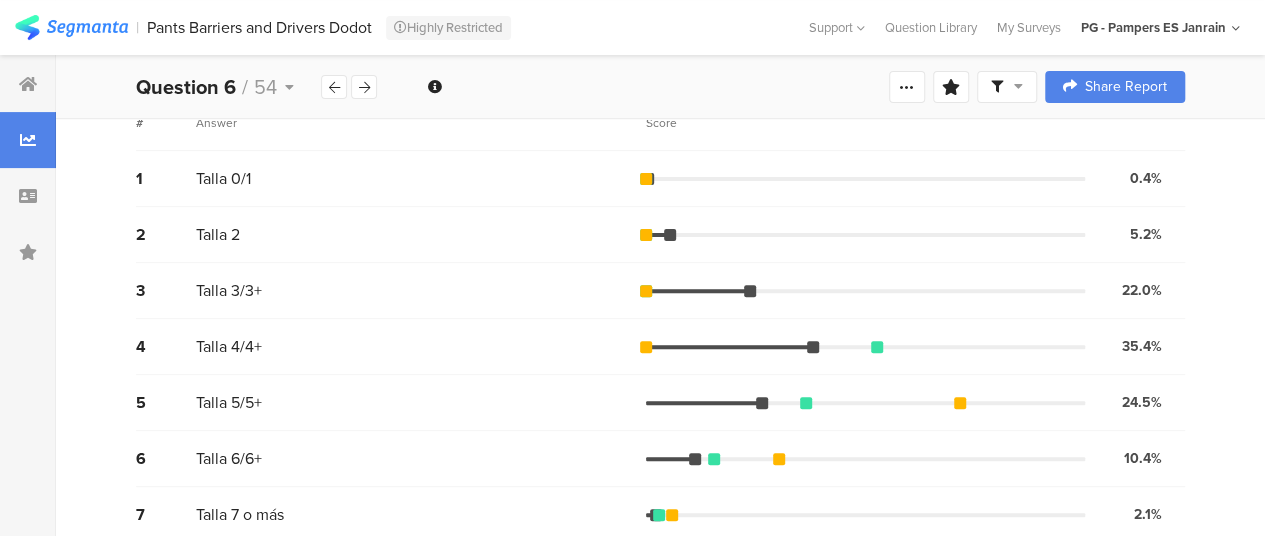 scroll, scrollTop: 215, scrollLeft: 0, axis: vertical 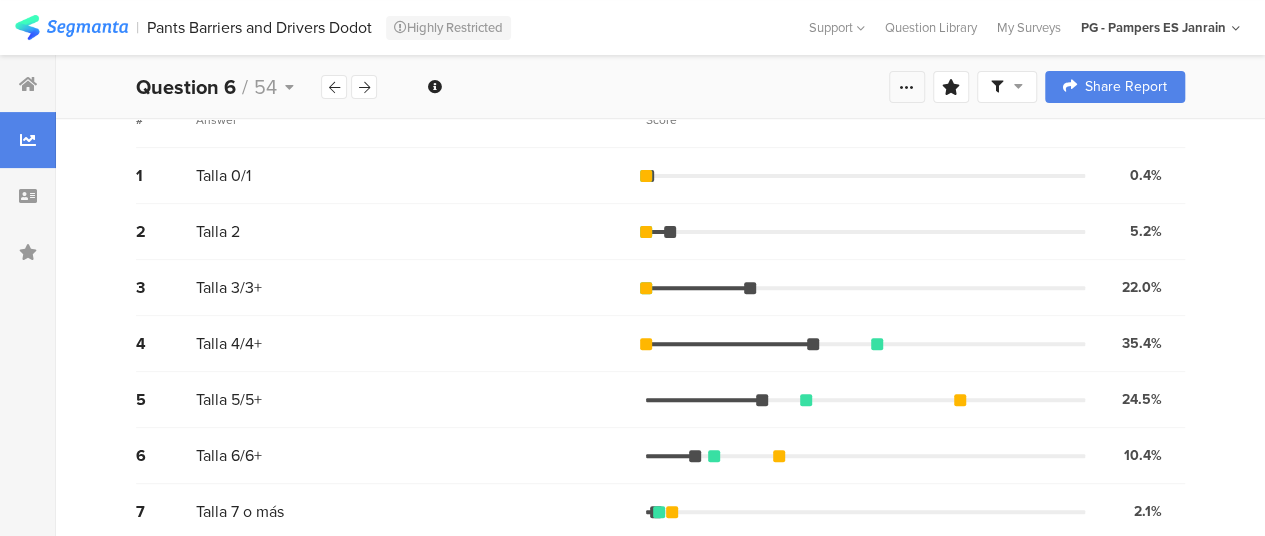 click at bounding box center (907, 87) 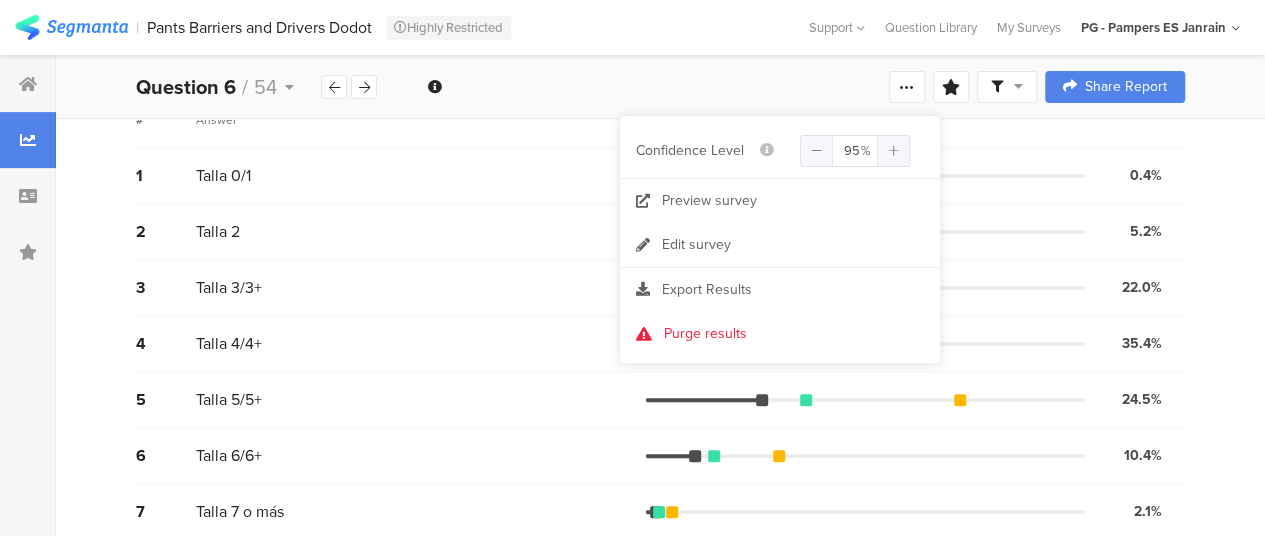 click on "Talla 3/3+" at bounding box center (421, 287) 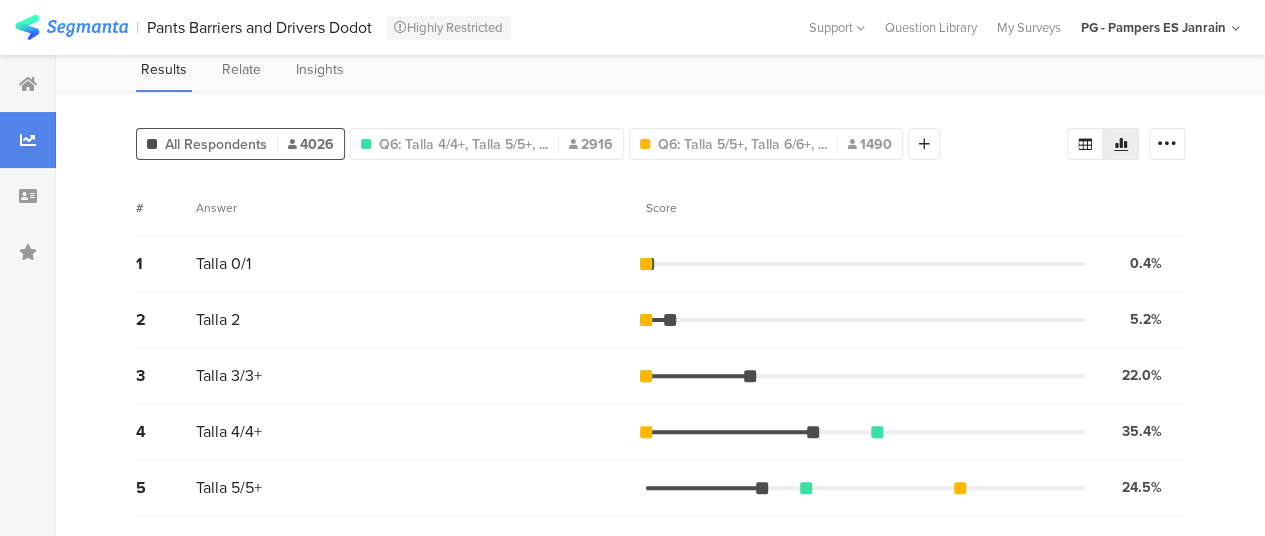 scroll, scrollTop: 122, scrollLeft: 0, axis: vertical 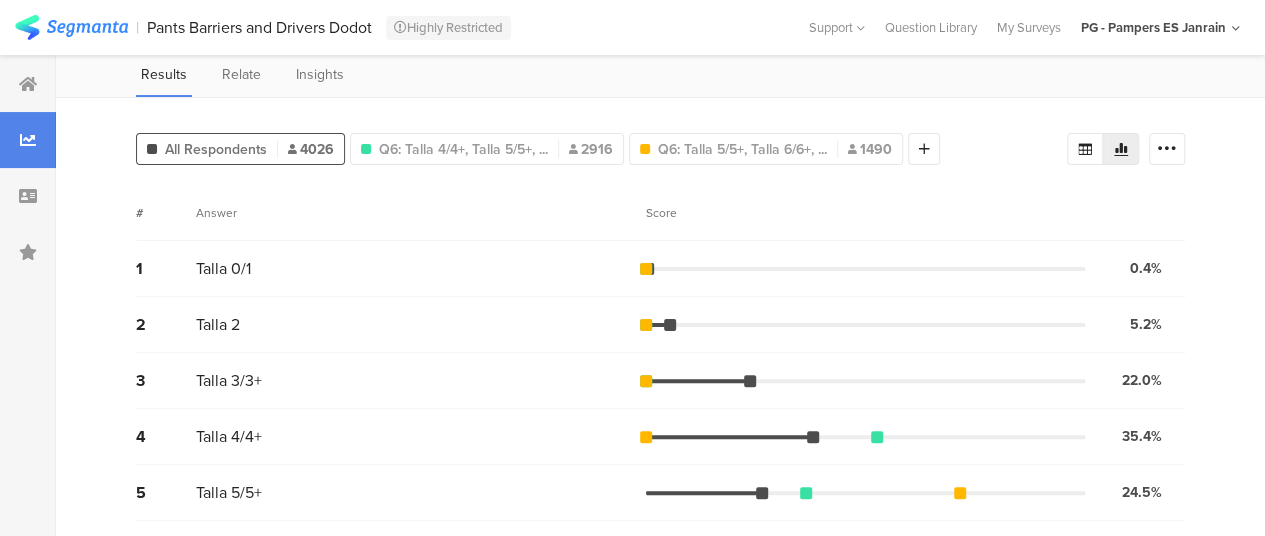 click 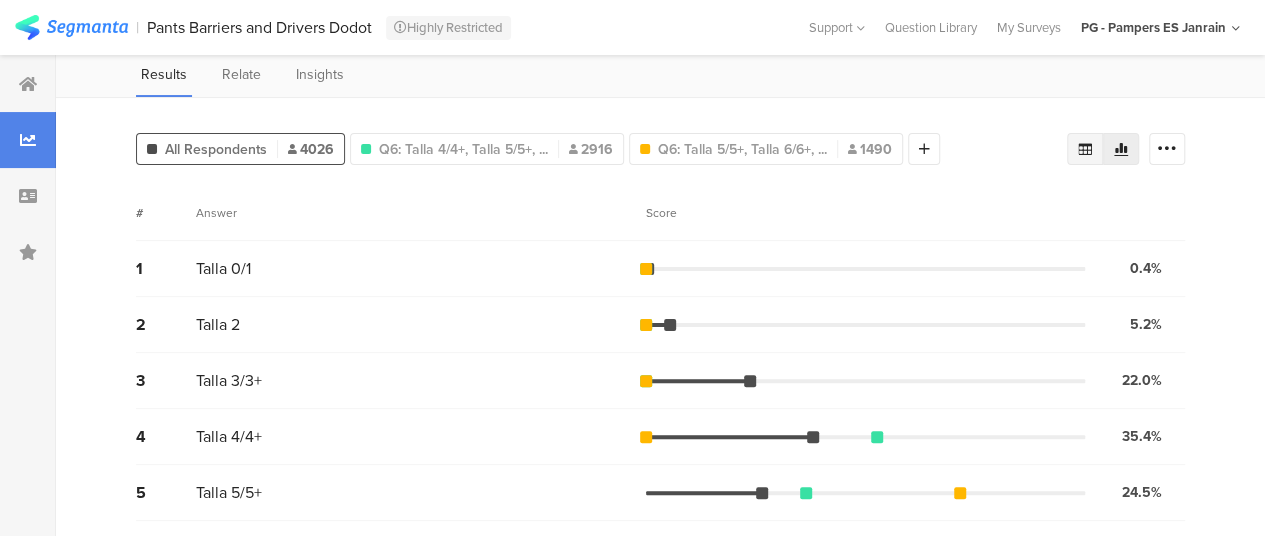 click 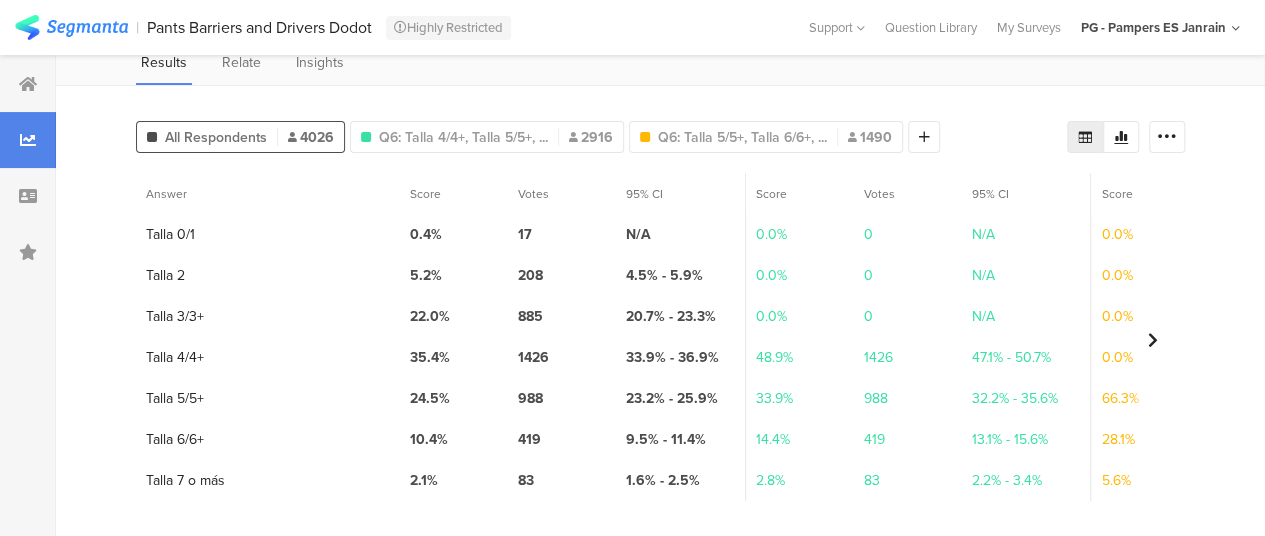scroll, scrollTop: 0, scrollLeft: 0, axis: both 